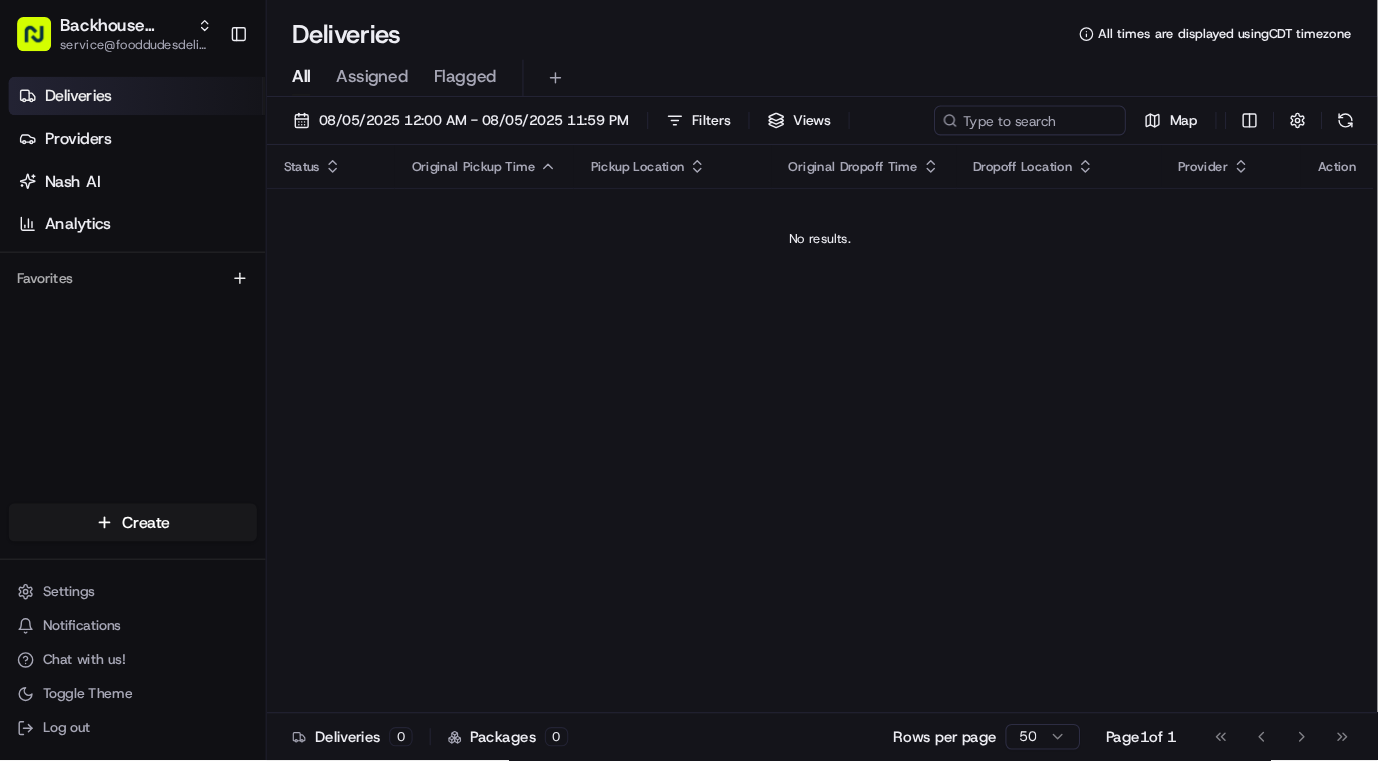 scroll, scrollTop: 0, scrollLeft: 0, axis: both 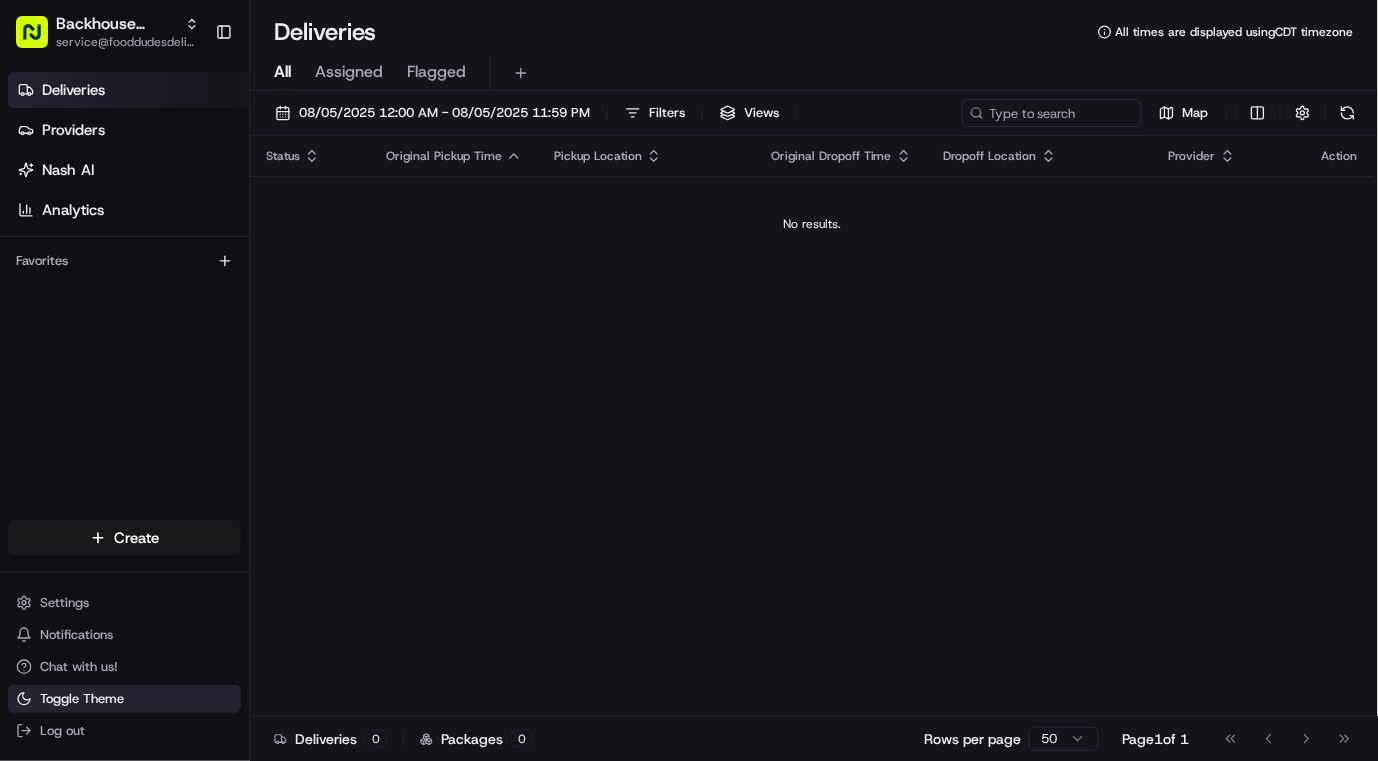 click on "Toggle Theme" at bounding box center [82, 699] 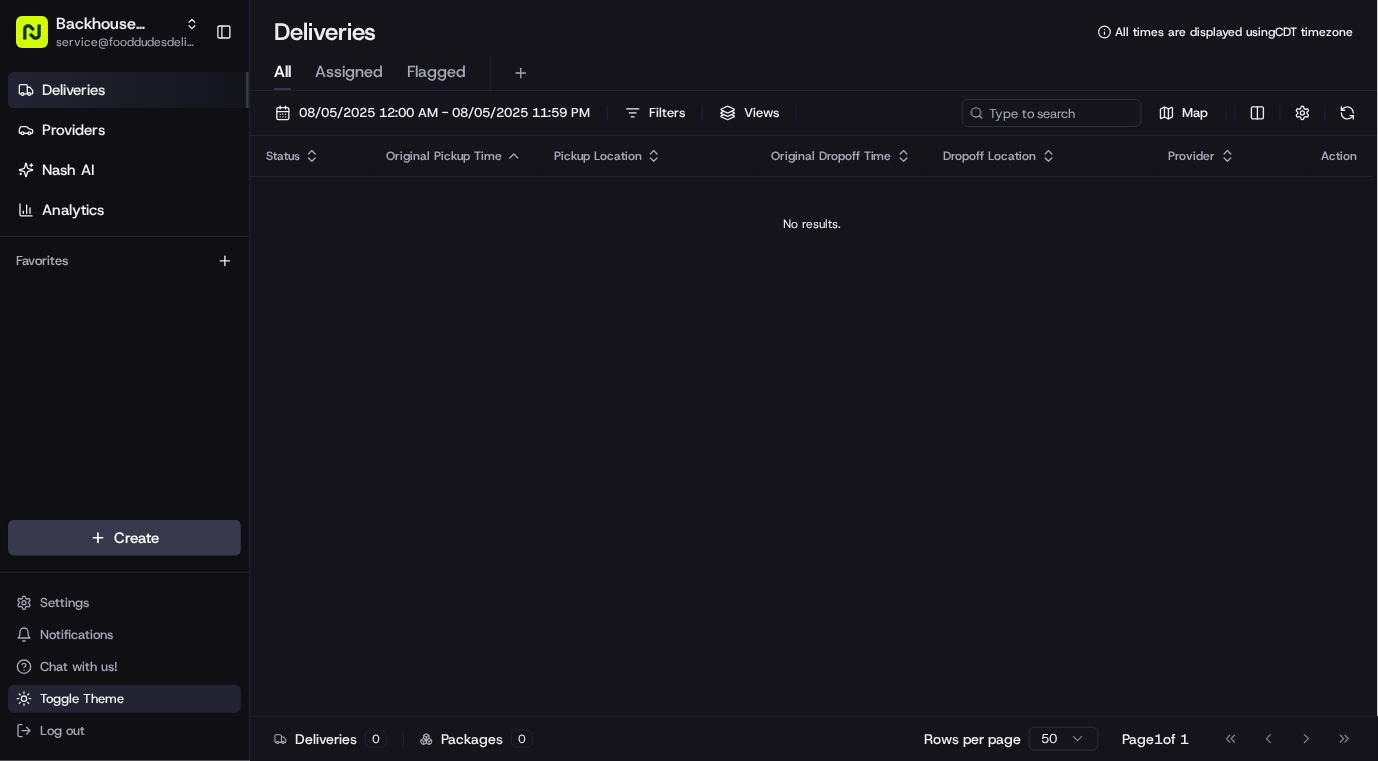 click on "Toggle Theme" at bounding box center [82, 699] 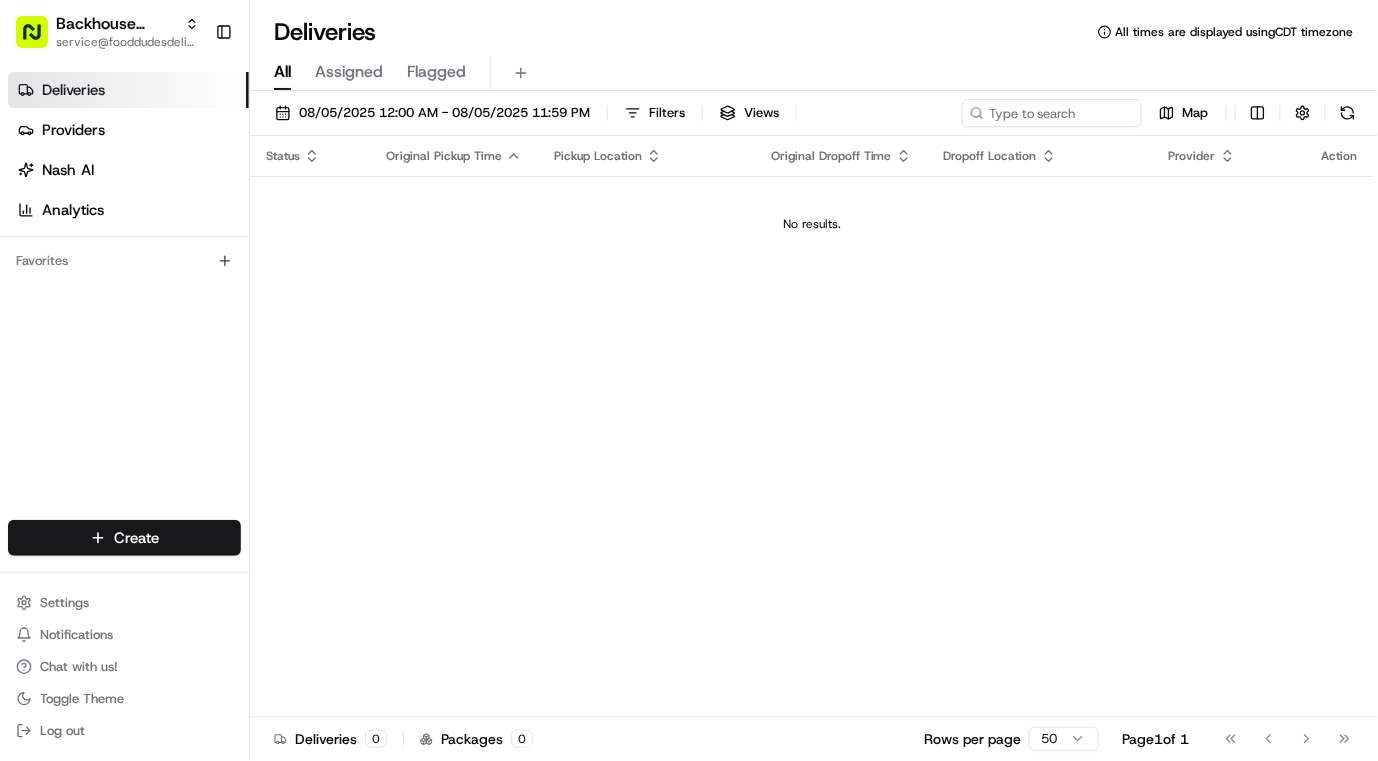 drag, startPoint x: 562, startPoint y: 301, endPoint x: 437, endPoint y: 258, distance: 132.18925 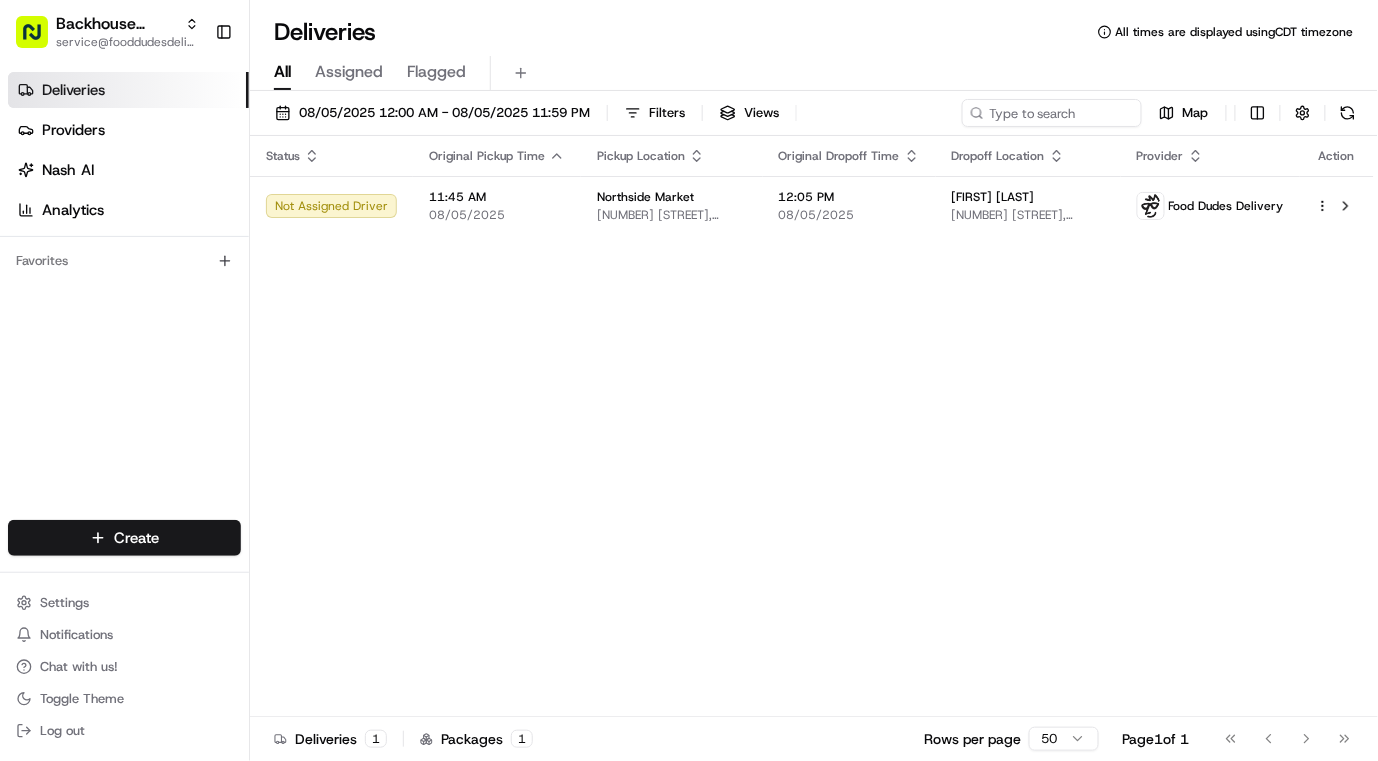 click on "Status Original Pickup Time Pickup Location Original Dropoff Time Dropoff Location Provider Action Not Assigned Driver 11:45 AM 08/05/2025 Northside Market [NUMBER] [STREET], [CITY], [STATE], USA 12:05 PM 08/05/2025 [FIRST] [LAST] [NUMBER] [STREET], [CITY], [STATE], USA Food Dudes Delivery" at bounding box center [812, 426] 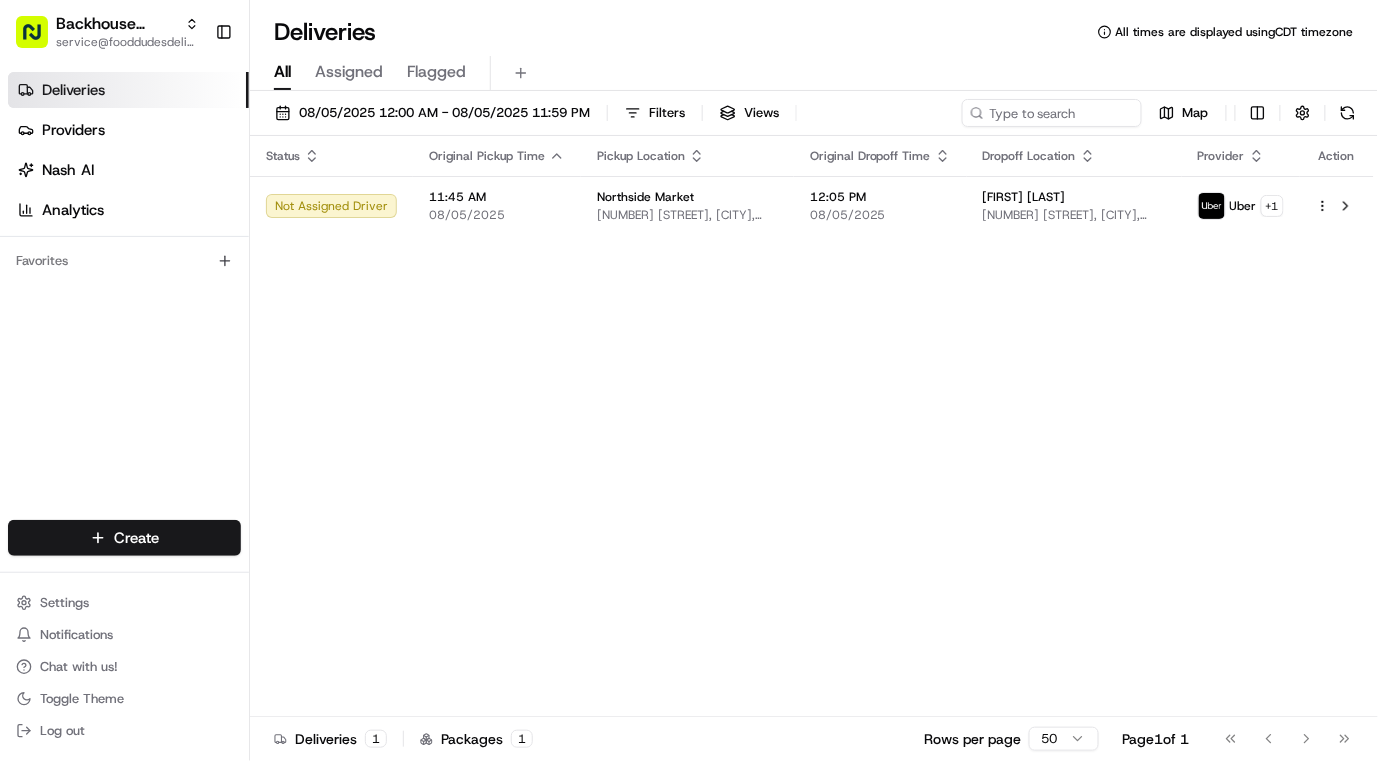 click on "Status Original Pickup Time Pickup Location Original Dropoff Time Dropoff Location Provider Action Not Assigned Driver 11:45 AM 08/05/2025 Northside Market [NUMBER] [STREET], [CITY], [STATE], USA 12:05 PM 08/05/2025 [FIRST] [LAST] [NUMBER] [STREET], [CITY], [STATE], USA Uber + 1" at bounding box center [812, 426] 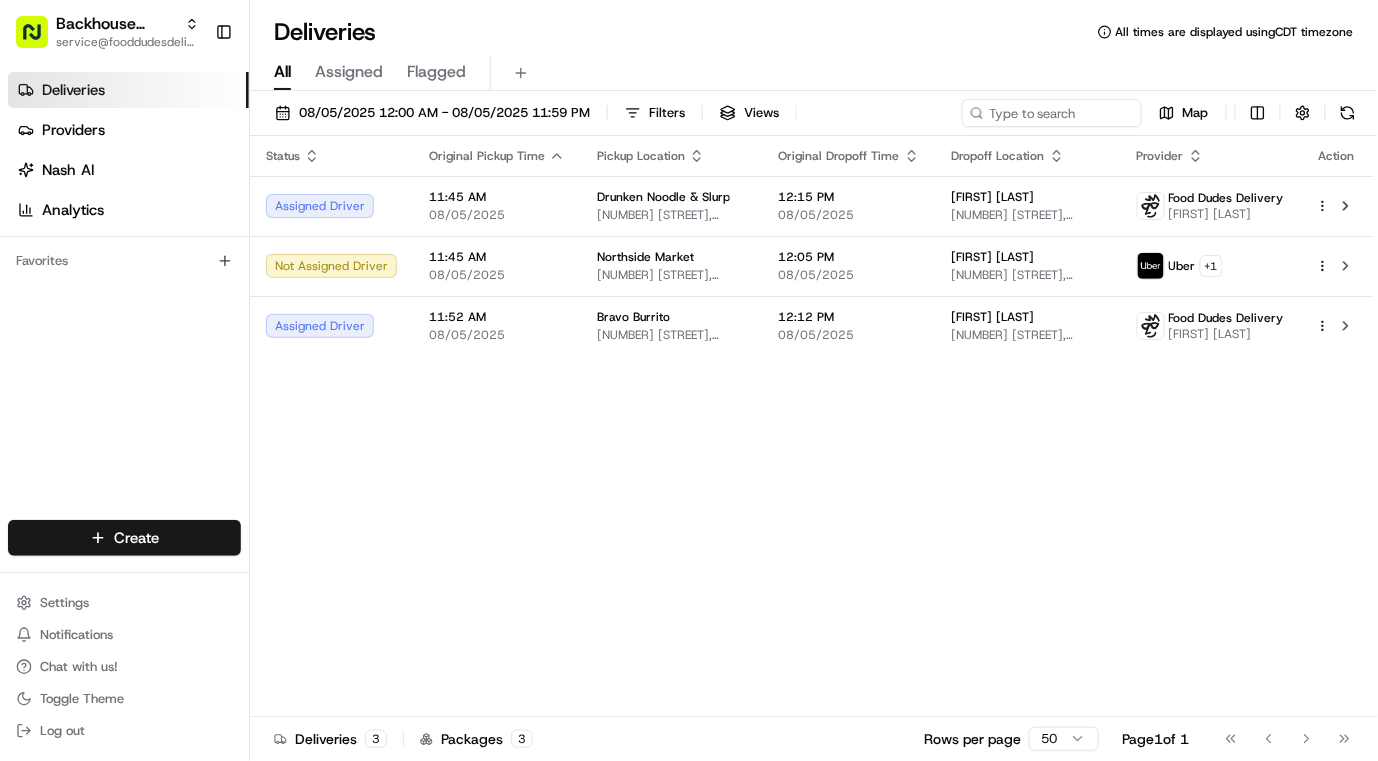 drag, startPoint x: 448, startPoint y: 433, endPoint x: 428, endPoint y: 429, distance: 20.396078 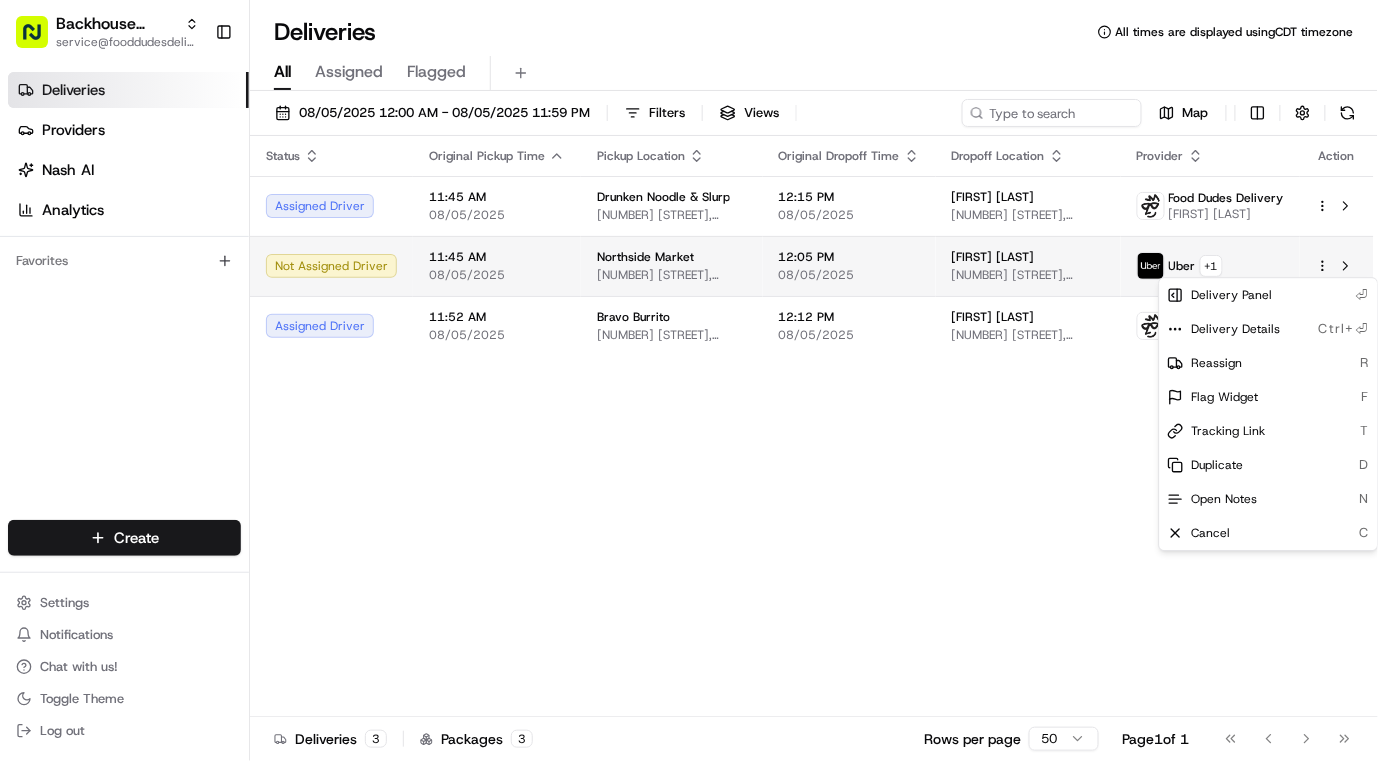 click on "Backhouse Brands service@[EXAMPLE.COM] Toggle Sidebar Deliveries Providers Nash AI Analytics Favorites Main Menu Members & Organization Organization Users Roles Preferences Customization Tracking Orchestration Automations Locations Pickup Locations Dropoff Locations Billing Billing Refund Requests Integrations Notification Triggers Webhooks API Keys Request Logs Create Settings Notifications Chat with us! Toggle Theme Log out Deliveries All times are displayed using  CDT   timezone All Assigned Flagged 08/05/2025 12:00 AM - 08/05/2025 11:59 PM Filters Views Map Status Original Pickup Time Pickup Location Original Dropoff Time Dropoff Location Provider Action Assigned Driver 11:45 AM 08/05/2025 Drunken Noodle & Slurp [NUMBER] [STREET], [CITY], [STATE], USA 12:15 PM 08/05/2025 [FIRST] [LAST] [NUMBER] [STREET], [CITY], [STATE], USA Food Dudes Delivery [FIRST] [LAST] Not Assigned Driver 11:45 AM 08/05/2025 Northside Market [NUMBER] [STREET], [CITY], [STATE], USA 12:05 PM 08/05/2025 [FIRST] [LAST] Uber + 1" at bounding box center [689, 380] 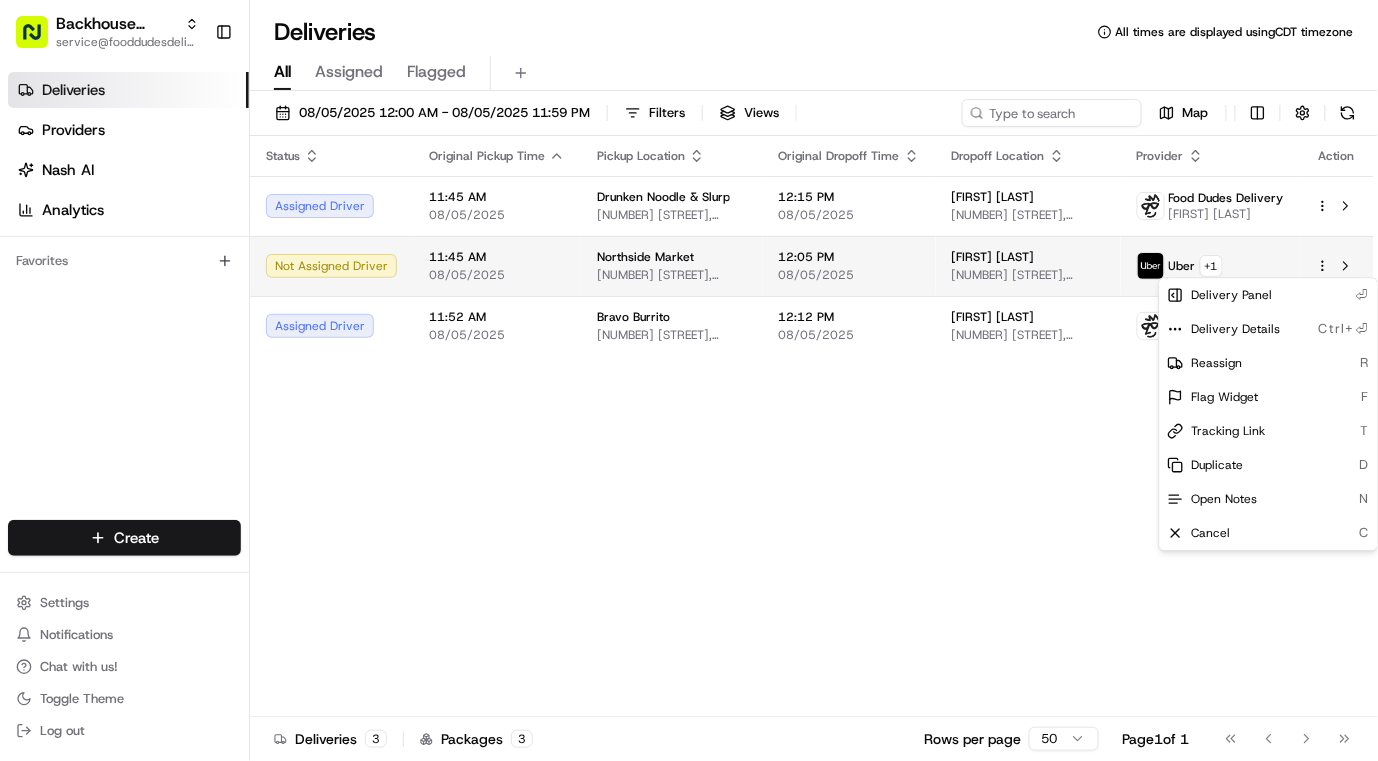 drag, startPoint x: 969, startPoint y: 410, endPoint x: 1125, endPoint y: 258, distance: 217.80725 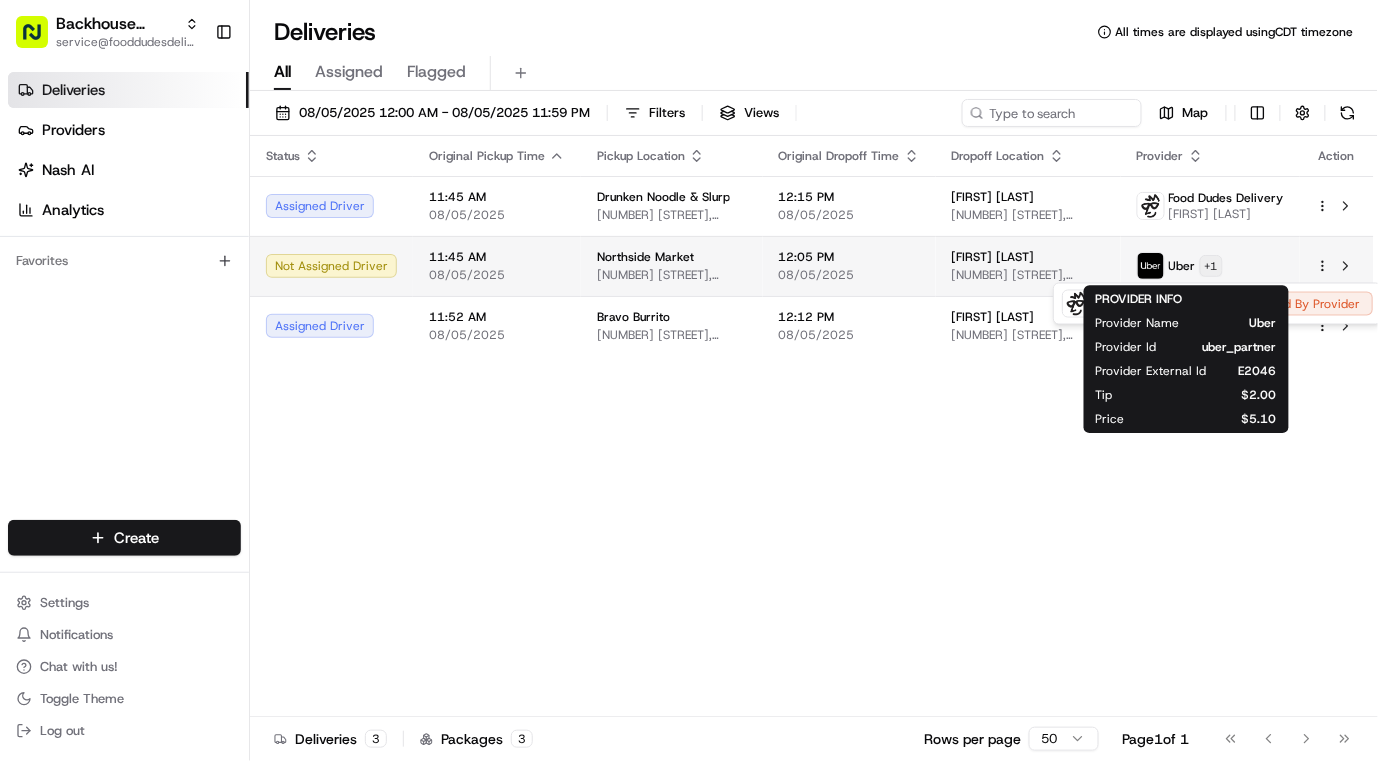 click on "Backhouse Brands service@[EXAMPLE.COM] Toggle Sidebar Deliveries Providers Nash AI Analytics Favorites Main Menu Members & Organization Organization Users Roles Preferences Customization Tracking Orchestration Automations Locations Pickup Locations Dropoff Locations Billing Billing Refund Requests Integrations Notification Triggers Webhooks API Keys Request Logs Create Settings Notifications Chat with us! Toggle Theme Log out Deliveries All times are displayed using  CDT   timezone All Assigned Flagged 08/05/2025 12:00 AM - 08/05/2025 11:59 PM Filters Views Map Status Original Pickup Time Pickup Location Original Dropoff Time Dropoff Location Provider Action Assigned Driver 11:45 AM 08/05/2025 Drunken Noodle & Slurp [NUMBER] [STREET], [CITY], [STATE], USA 12:15 PM 08/05/2025 [FIRST] [LAST] [NUMBER] [STREET], [CITY], [STATE], USA Food Dudes Delivery [FIRST] [LAST] Not Assigned Driver 11:45 AM 08/05/2025 Northside Market [NUMBER] [STREET], [CITY], [STATE], USA 12:05 PM 08/05/2025 [FIRST] [LAST] Uber + 1" at bounding box center [689, 380] 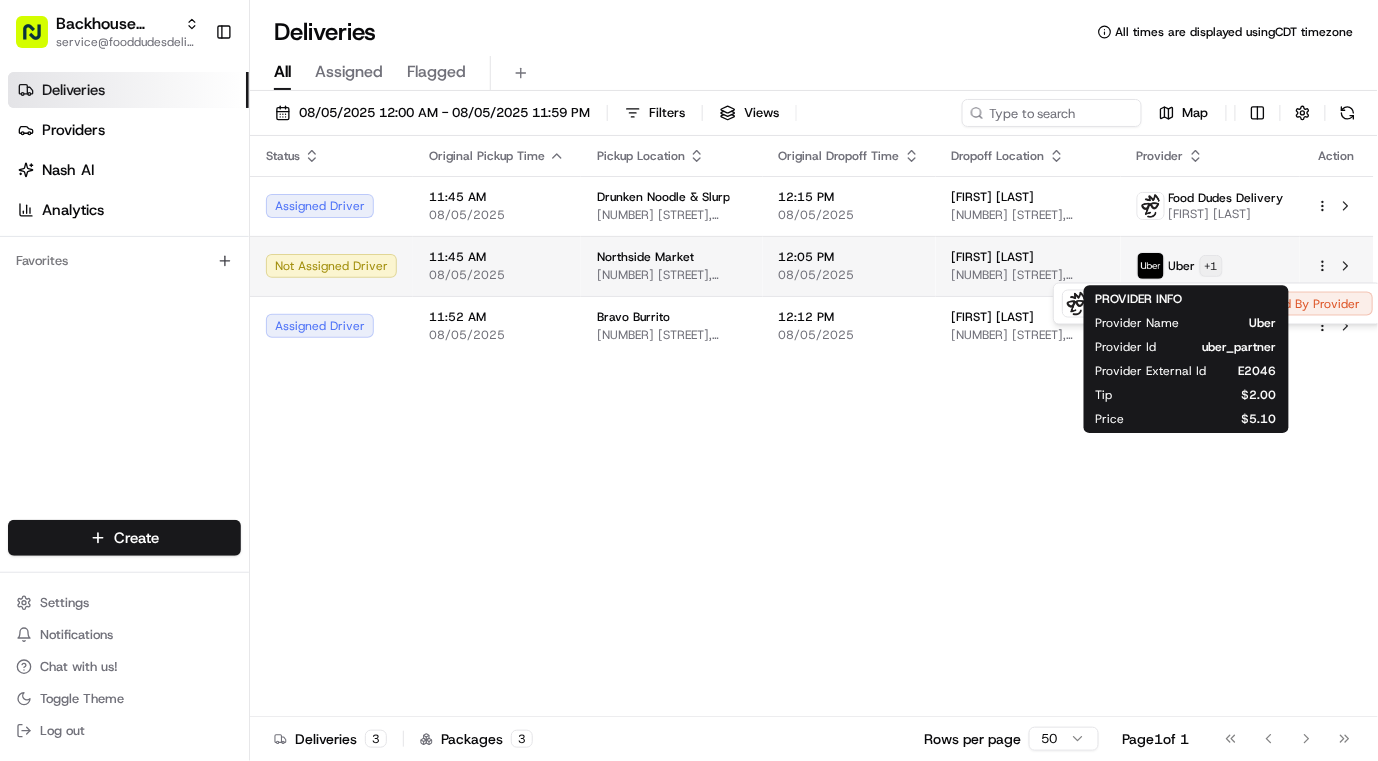 click on "Backhouse Brands service@[EXAMPLE.COM] Toggle Sidebar Deliveries Providers Nash AI Analytics Favorites Main Menu Members & Organization Organization Users Roles Preferences Customization Tracking Orchestration Automations Locations Pickup Locations Dropoff Locations Billing Billing Refund Requests Integrations Notification Triggers Webhooks API Keys Request Logs Create Settings Notifications Chat with us! Toggle Theme Log out Deliveries All times are displayed using  CDT   timezone All Assigned Flagged 08/05/2025 12:00 AM - 08/05/2025 11:59 PM Filters Views Map Status Original Pickup Time Pickup Location Original Dropoff Time Dropoff Location Provider Action Assigned Driver 11:45 AM 08/05/2025 Drunken Noodle & Slurp [NUMBER] [STREET], [CITY], [STATE], USA 12:15 PM 08/05/2025 [FIRST] [LAST] [NUMBER] [STREET], [CITY], [STATE], USA Food Dudes Delivery [FIRST] [LAST] Not Assigned Driver 11:45 AM 08/05/2025 Northside Market [NUMBER] [STREET], [CITY], [STATE], USA 12:05 PM 08/05/2025 [FIRST] [LAST] Uber + 1" at bounding box center (689, 380) 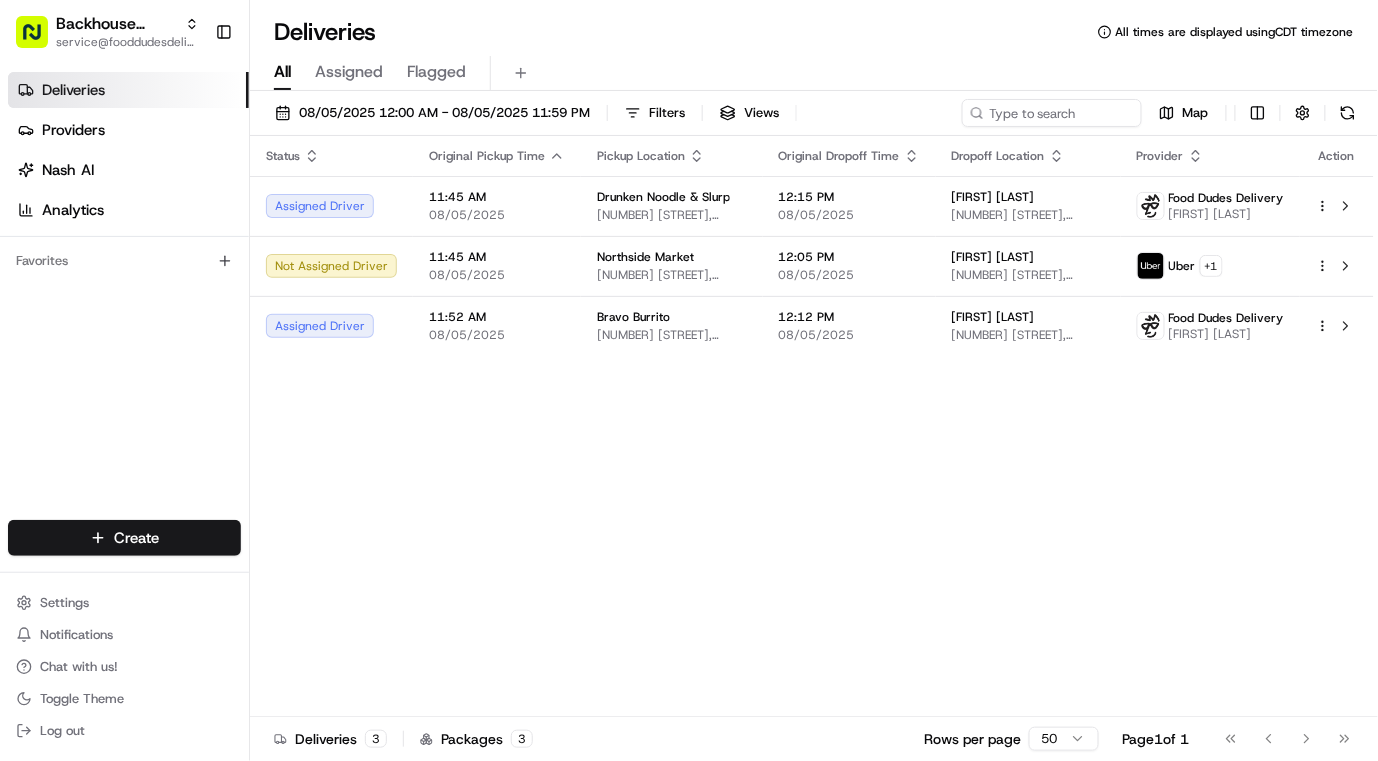 click on "Status Original Pickup Time Pickup Location Original Dropoff Time Dropoff Location Provider Action Assigned Driver 11:45 AM 08/05/2025 Drunken Noodle & Slurp [NUMBER] [STREET], [CITY], [STATE], USA 12:15 PM 08/05/2025 [FIRST] [LAST] [NUMBER] [STREET], [CITY], [STATE], USA Food Dudes Delivery [FIRST] [LAST] Not Assigned Driver 11:45 AM 08/05/2025 Northside Market [NUMBER] [STREET], [CITY], [STATE], USA 12:05 PM 08/05/2025 [FIRST] [LAST] [NUMBER] [STREET], [CITY], [STATE], USA Uber + 1 Assigned Driver 11:52 AM 08/05/2025 Bravo Burrito [NUMBER] [STREET], [CITY], [STATE], USA 12:12 PM 08/05/2025 [FIRST] [LAST] [NUMBER] [STREET], [CITY], [STATE], USA Food Dudes Delivery [FIRST] [LAST]" at bounding box center [812, 426] 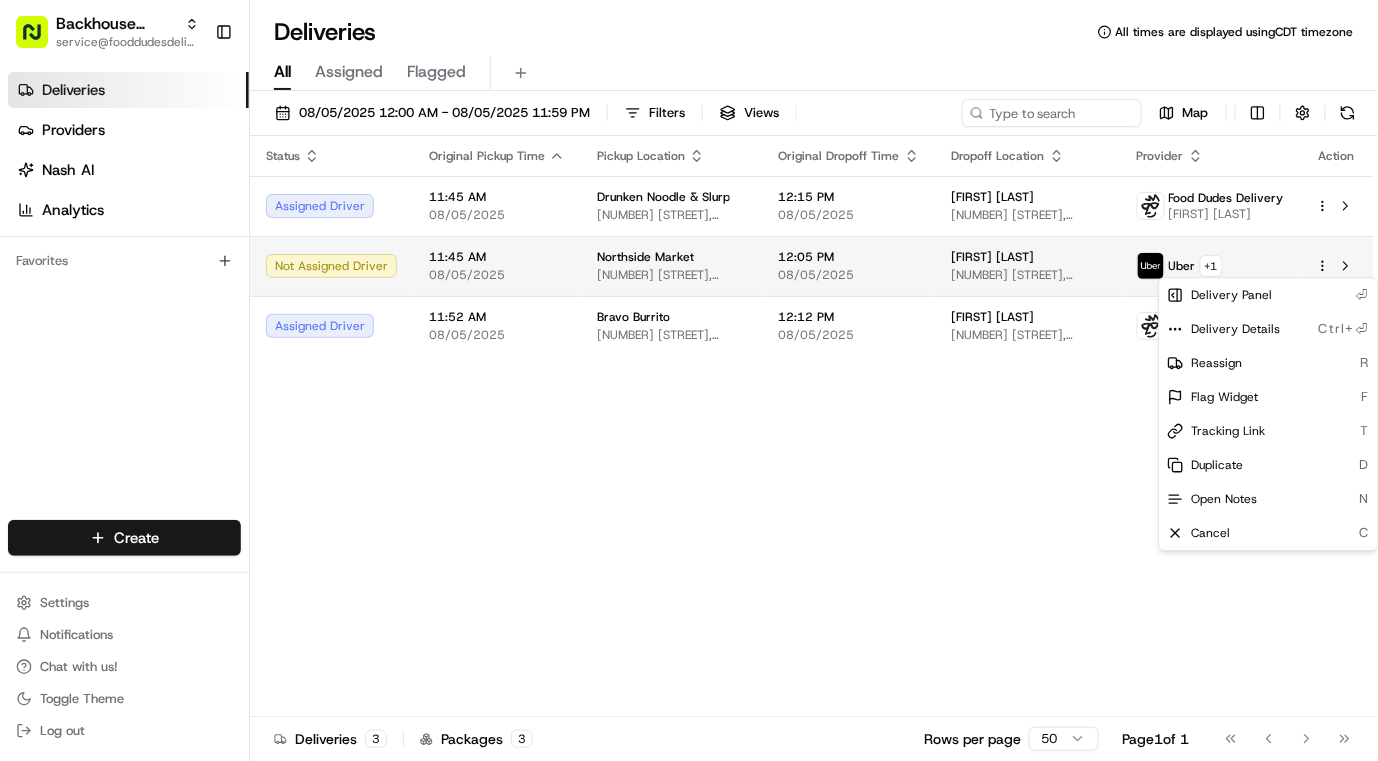 click on "Backhouse Brands service@[EXAMPLE.COM] Toggle Sidebar Deliveries Providers Nash AI Analytics Favorites Main Menu Members & Organization Organization Users Roles Preferences Customization Tracking Orchestration Automations Locations Pickup Locations Dropoff Locations Billing Billing Refund Requests Integrations Notification Triggers Webhooks API Keys Request Logs Create Settings Notifications Chat with us! Toggle Theme Log out Deliveries All times are displayed using  CDT   timezone All Assigned Flagged 08/05/2025 12:00 AM - 08/05/2025 11:59 PM Filters Views Map Status Original Pickup Time Pickup Location Original Dropoff Time Dropoff Location Provider Action Assigned Driver 11:45 AM 08/05/2025 Drunken Noodle & Slurp [NUMBER] [STREET], [CITY], [STATE], USA 12:15 PM 08/05/2025 [FIRST] [LAST] [NUMBER] [STREET], [CITY], [STATE], USA Food Dudes Delivery [FIRST] [LAST] Not Assigned Driver 11:45 AM 08/05/2025 Northside Market [NUMBER] [STREET], [CITY], [STATE], USA 12:05 PM 08/05/2025 [FIRST] [LAST] Uber + 1" at bounding box center (689, 380) 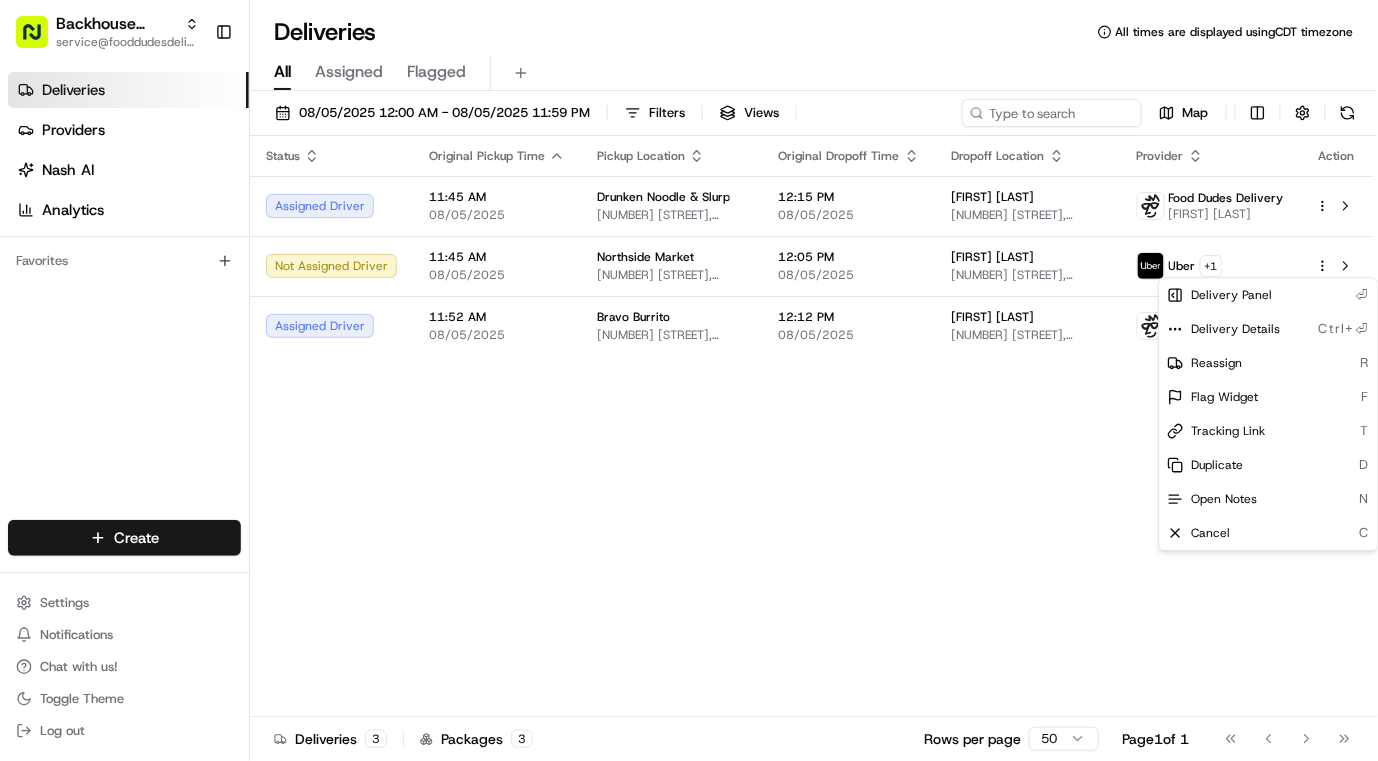 click on "Backhouse Brands service@[EXAMPLE.COM] Toggle Sidebar Deliveries Providers Nash AI Analytics Favorites Main Menu Members & Organization Organization Users Roles Preferences Customization Tracking Orchestration Automations Locations Pickup Locations Dropoff Locations Billing Billing Refund Requests Integrations Notification Triggers Webhooks API Keys Request Logs Create Settings Notifications Chat with us! Toggle Theme Log out Deliveries All times are displayed using  CDT   timezone All Assigned Flagged 08/05/2025 12:00 AM - 08/05/2025 11:59 PM Filters Views Map Status Original Pickup Time Pickup Location Original Dropoff Time Dropoff Location Provider Action Assigned Driver 11:45 AM 08/05/2025 Drunken Noodle & Slurp [NUMBER] [STREET], [CITY], [STATE], USA 12:15 PM 08/05/2025 [FIRST] [LAST] [NUMBER] [STREET], [CITY], [STATE], USA Food Dudes Delivery [FIRST] [LAST] Not Assigned Driver 11:45 AM 08/05/2025 Northside Market [NUMBER] [STREET], [CITY], [STATE], USA 12:05 PM 08/05/2025 [FIRST] [LAST] Uber + 1" at bounding box center (689, 380) 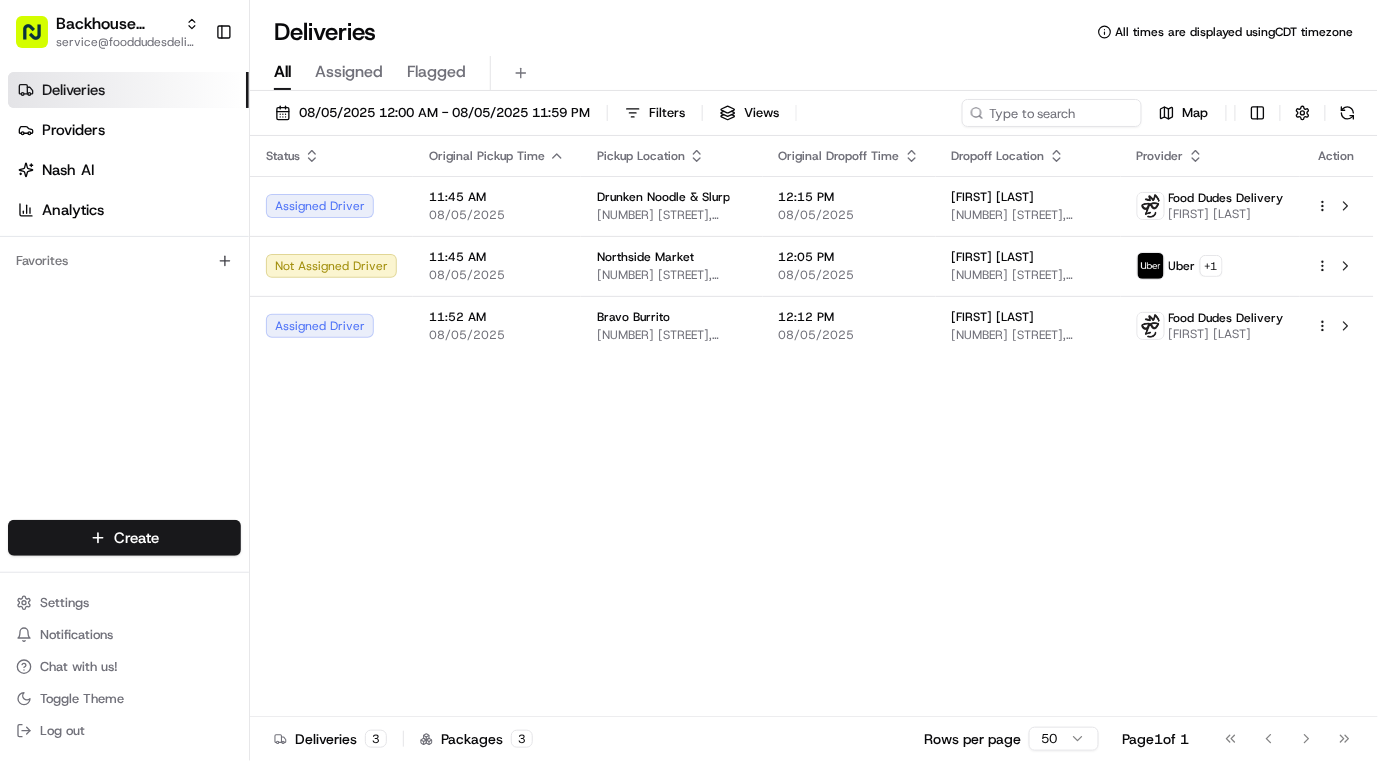 click on "Status Original Pickup Time Pickup Location Original Dropoff Time Dropoff Location Provider Action Assigned Driver 11:45 AM 08/05/2025 Drunken Noodle & Slurp [NUMBER] [STREET], [CITY], [STATE], USA 12:15 PM 08/05/2025 [FIRST] [LAST] [NUMBER] [STREET], [CITY], [STATE], USA Food Dudes Delivery [FIRST] [LAST] Not Assigned Driver 11:45 AM 08/05/2025 Northside Market [NUMBER] [STREET], [CITY], [STATE], USA 12:05 PM 08/05/2025 [FIRST] [LAST] [NUMBER] [STREET], [CITY], [STATE], USA Uber + 1 Assigned Driver 11:52 AM 08/05/2025 Bravo Burrito [NUMBER] [STREET], [CITY], [STATE], USA 12:12 PM 08/05/2025 [FIRST] [LAST] [NUMBER] [STREET], [CITY], [STATE], USA Food Dudes Delivery [FIRST] [LAST]" at bounding box center (812, 426) 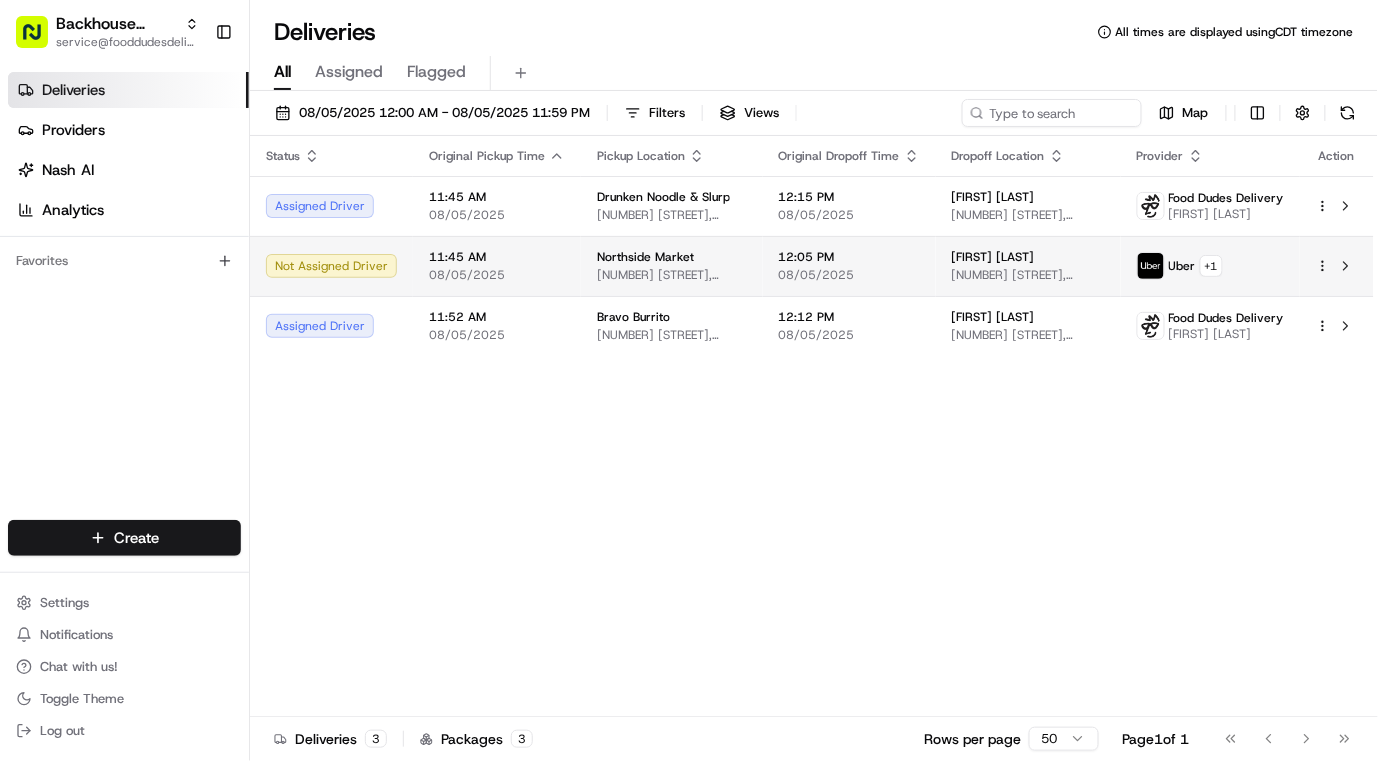 click on "[NUMBER] [STREET], [CITY], [STATE], USA" at bounding box center (672, 275) 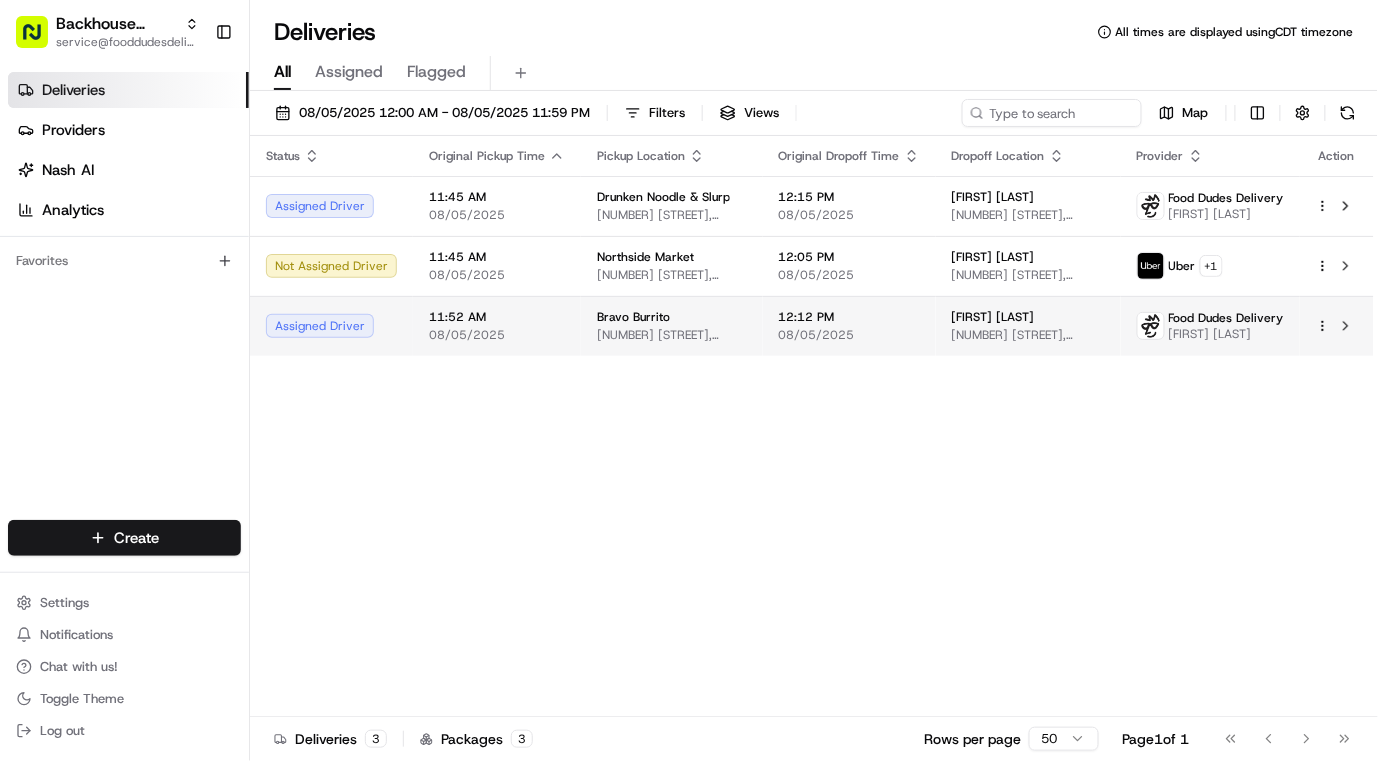 drag, startPoint x: 486, startPoint y: 500, endPoint x: 326, endPoint y: 336, distance: 229.12006 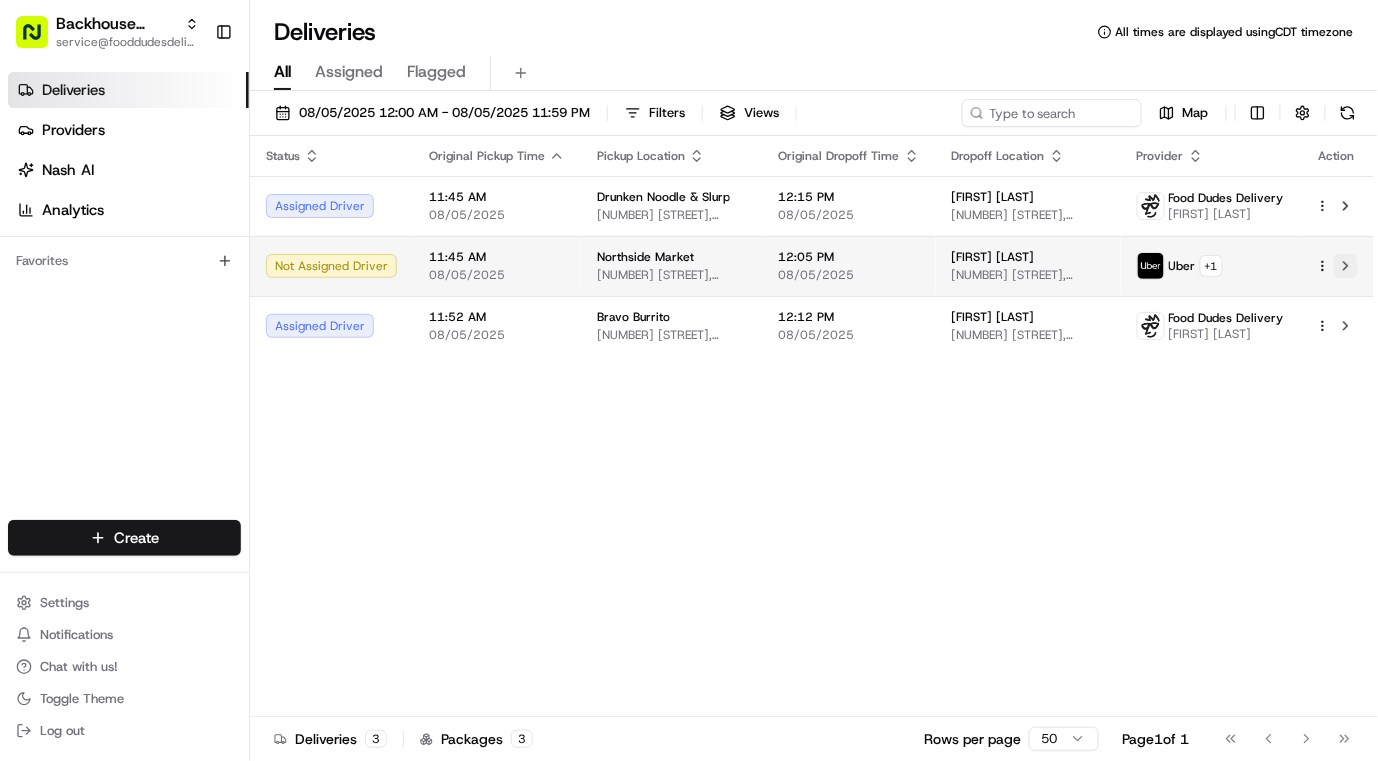 click at bounding box center (1346, 266) 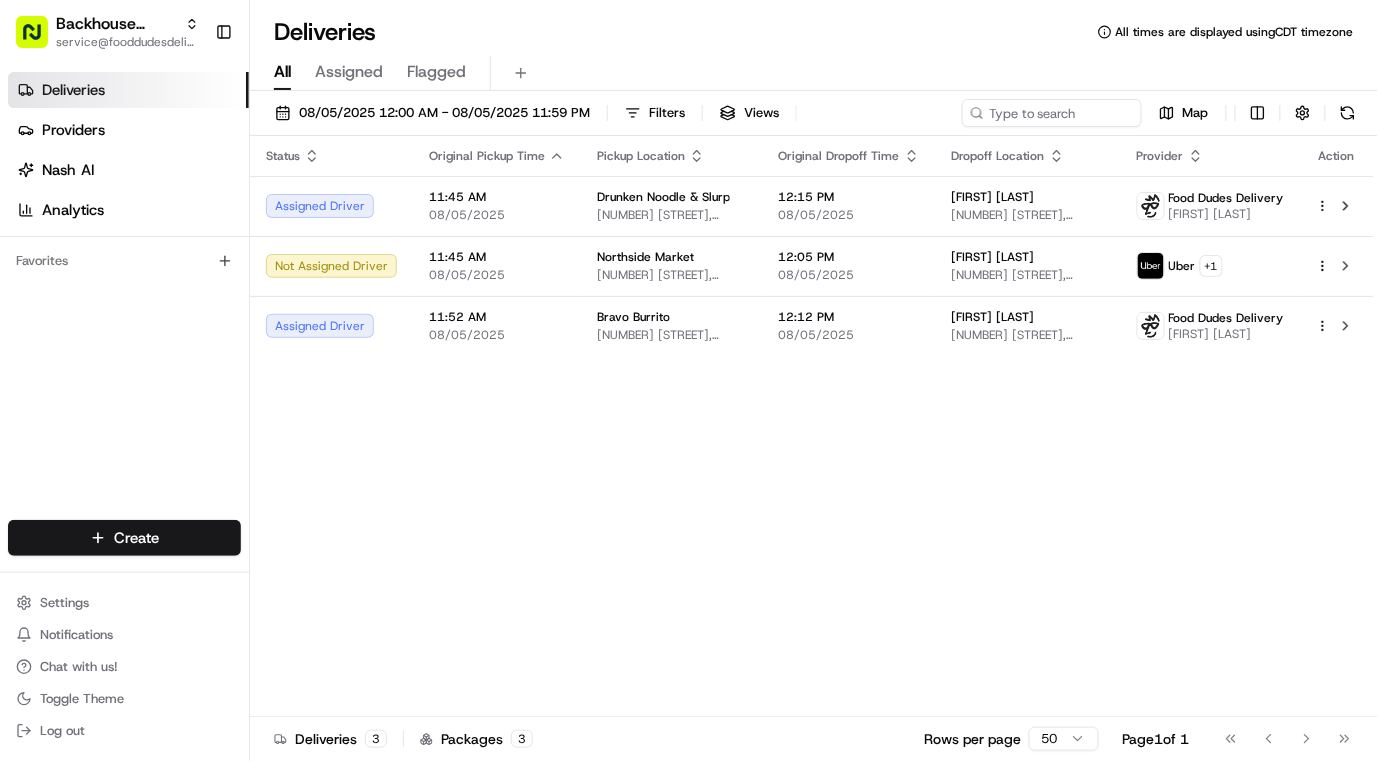 drag, startPoint x: 504, startPoint y: 452, endPoint x: 366, endPoint y: 414, distance: 143.13629 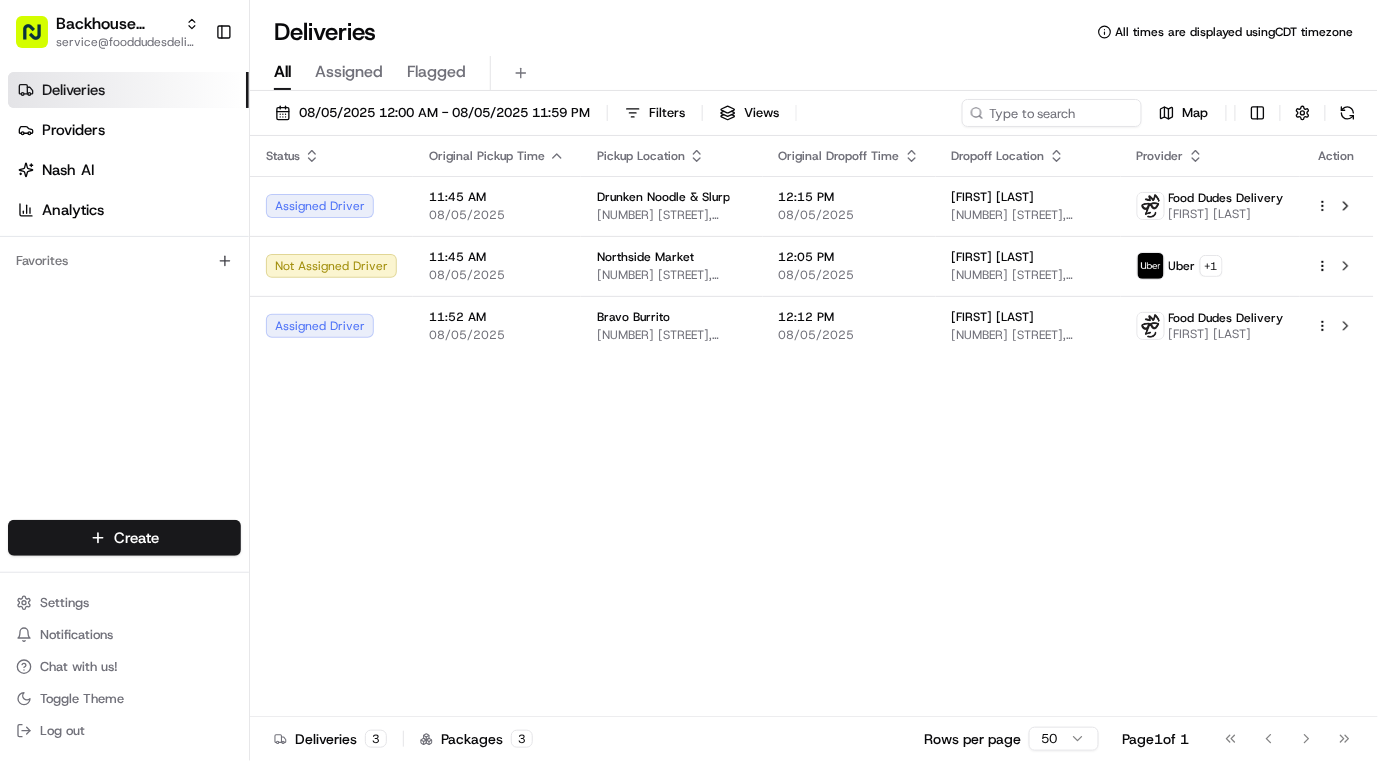 click on "Status Original Pickup Time Pickup Location Original Dropoff Time Dropoff Location Provider Action Assigned Driver 11:45 AM 08/05/2025 Drunken Noodle & Slurp [NUMBER] [STREET], [CITY], [STATE], USA 12:15 PM 08/05/2025 [FIRST] [LAST] [NUMBER] [STREET], [CITY], [STATE], USA Food Dudes Delivery [FIRST] [LAST] Not Assigned Driver 11:45 AM 08/05/2025 Northside Market [NUMBER] [STREET], [CITY], [STATE], USA 12:05 PM 08/05/2025 [FIRST] [LAST] [NUMBER] [STREET], [CITY], [STATE], USA Uber + 1 Assigned Driver 11:52 AM 08/05/2025 Bravo Burrito [NUMBER] [STREET], [CITY], [STATE], USA 12:12 PM 08/05/2025 [FIRST] [LAST] [NUMBER] [STREET], [CITY], [STATE], USA Food Dudes Delivery [FIRST] [LAST]" at bounding box center [812, 426] 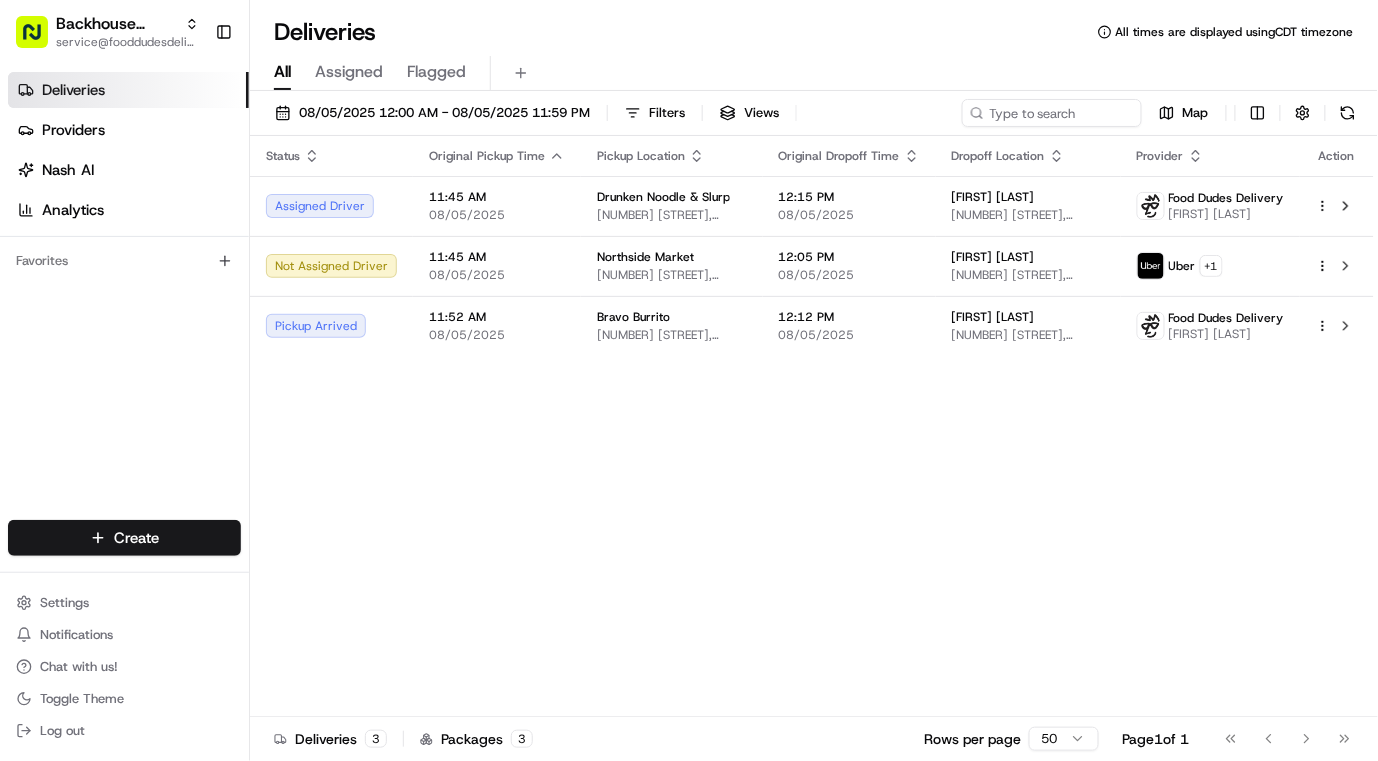 click on "Status Original Pickup Time Pickup Location Original Dropoff Time Dropoff Location Provider Action Assigned Driver 11:45 AM 08/05/2025 Drunken Noodle & Slurp [NUMBER] [STREET], [CITY], [STATE], USA 12:15 PM 08/05/2025 [FIRST] [LAST] [NUMBER] [STREET], [CITY], [STATE], USA Food Dudes Delivery [FIRST] [LAST] Not Assigned Driver 11:45 AM 08/05/2025 Northside Market [NUMBER] [STREET], [CITY], [STATE], USA 12:05 PM 08/05/2025 [FIRST] [LAST] [NUMBER] [STREET], [CITY], [STATE], USA Uber + 1 Pickup Arrived 11:52 AM 08/05/2025 Bravo Burrito [NUMBER] [STREET], [CITY], [STATE], USA 12:12 PM 08/05/2025 [FIRST] [LAST] [NUMBER] [STREET], [CITY], [STATE], USA Food Dudes Delivery [FIRST] [LAST]" at bounding box center [812, 426] 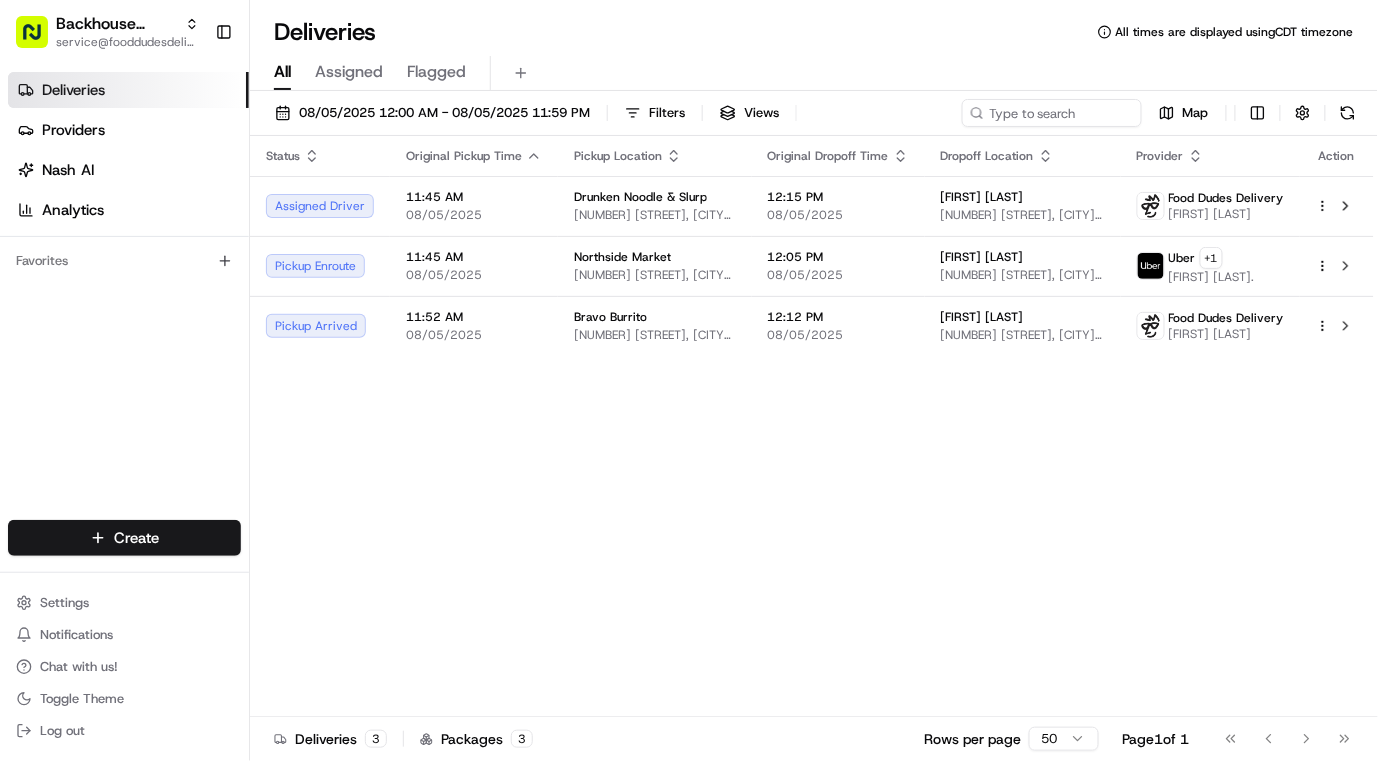 click on "Status Original Pickup Time Pickup Location Original Dropoff Time Dropoff Location Provider Action Assigned Driver 11:45 AM 08/05/2025 Drunken Noodle & Slurp [NUMBER] [STREET], [CITY], [STATE], USA 12:15 PM 08/05/2025 [FIRST] [LAST] [NUMBER] [STREET], [CITY], [STATE], USA Food Dudes Delivery [FIRST] [LAST] Pickup Enroute 11:45 AM 08/05/2025 Northside Market [NUMBER] [STREET], [CITY], [STATE], USA 12:05 PM 08/05/2025 [FIRST] [LAST] [NUMBER] [STREET], [CITY], [STATE], USA Uber + 1 [FIRST] [LAST]. Pickup Arrived 11:52 AM 08/05/2025 Bravo Burrito [NUMBER] [STREET], [CITY], [STATE], USA 12:12 PM 08/05/2025 [FIRST] [LAST] [NUMBER] [STREET], [CITY], [STATE], USA Food Dudes Delivery [FIRST] [LAST]" at bounding box center (812, 426) 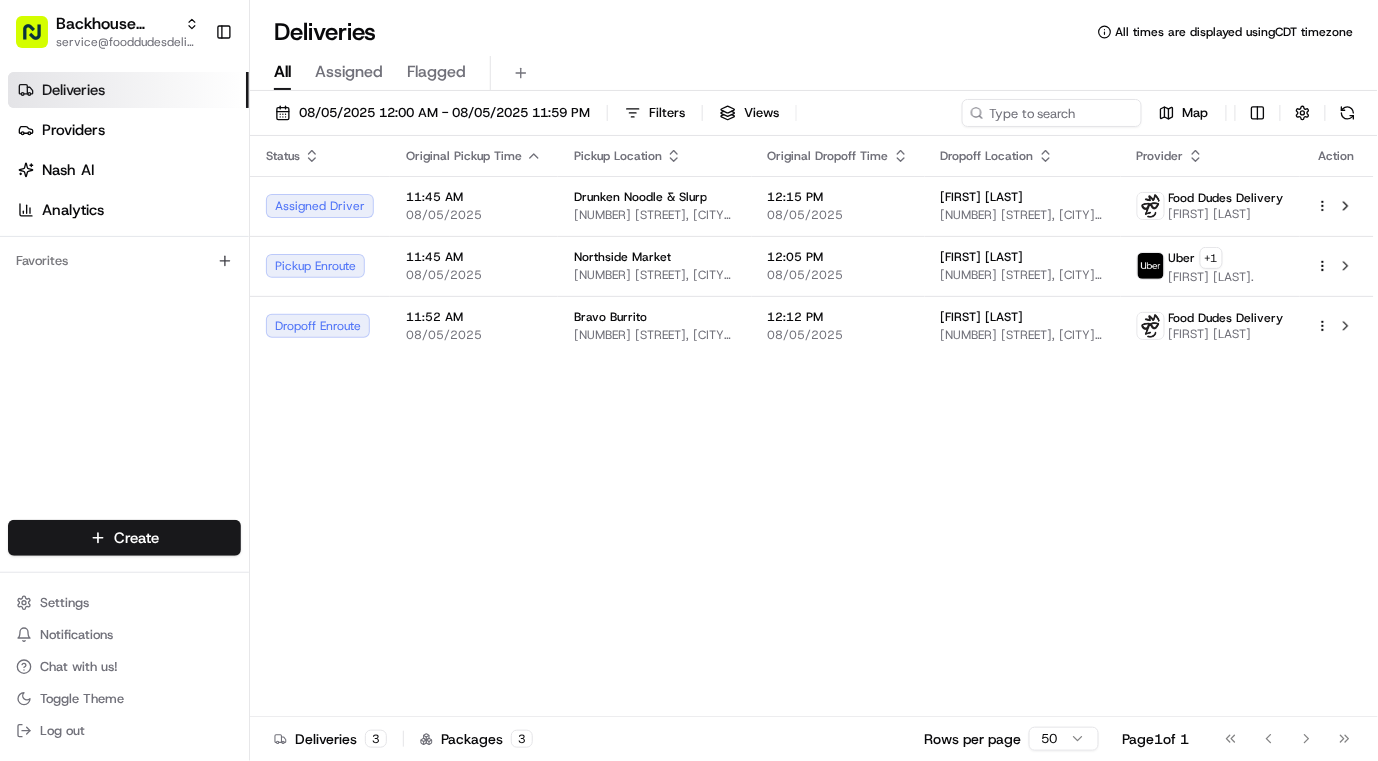 click on "Status Original Pickup Time Pickup Location Original Dropoff Time Dropoff Location Provider Action Assigned Driver 11:45 AM 08/05/2025 Drunken Noodle & Slurp [NUMBER] [STREET], [CITY], [STATE], USA 12:15 PM 08/05/2025 [FIRST] [LAST] [NUMBER] [STREET], [CITY], [STATE], USA Food Dudes Delivery [FIRST] [LAST] Pickup Enroute 11:45 AM 08/05/2025 Northside Market [NUMBER] [STREET], [CITY], [STATE], USA 12:05 PM 08/05/2025 [FIRST] [LAST] [NUMBER] [STREET], [CITY], [STATE], USA Uber + 1 [FIRST] [LAST]. Dropoff Enroute 11:52 AM 08/05/2025 Bravo Burrito [NUMBER] [STREET], [CITY], [STATE], USA 12:12 PM 08/05/2025 [FIRST] [LAST] [NUMBER] [STREET], [CITY], [STATE], USA Food Dudes Delivery [FIRST] [LAST]" at bounding box center [812, 426] 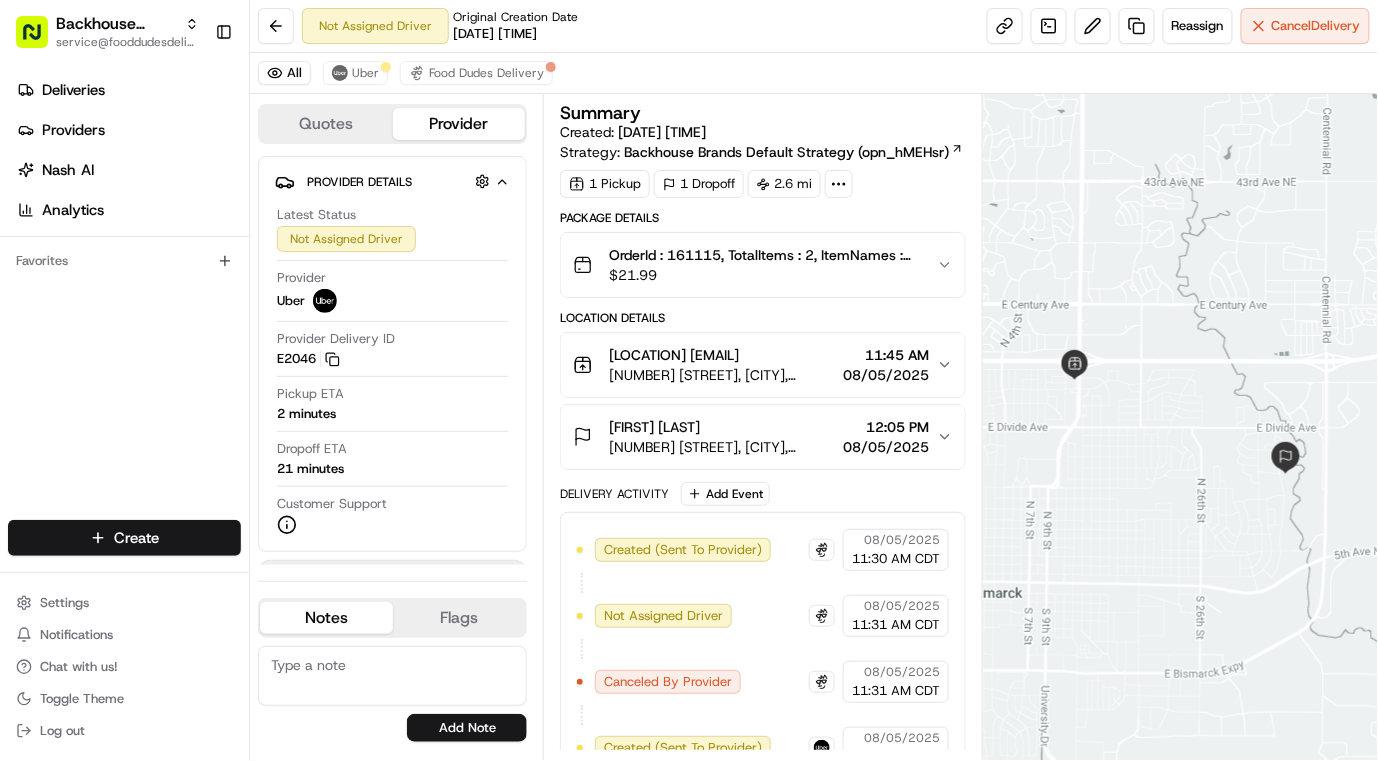 scroll, scrollTop: 0, scrollLeft: 0, axis: both 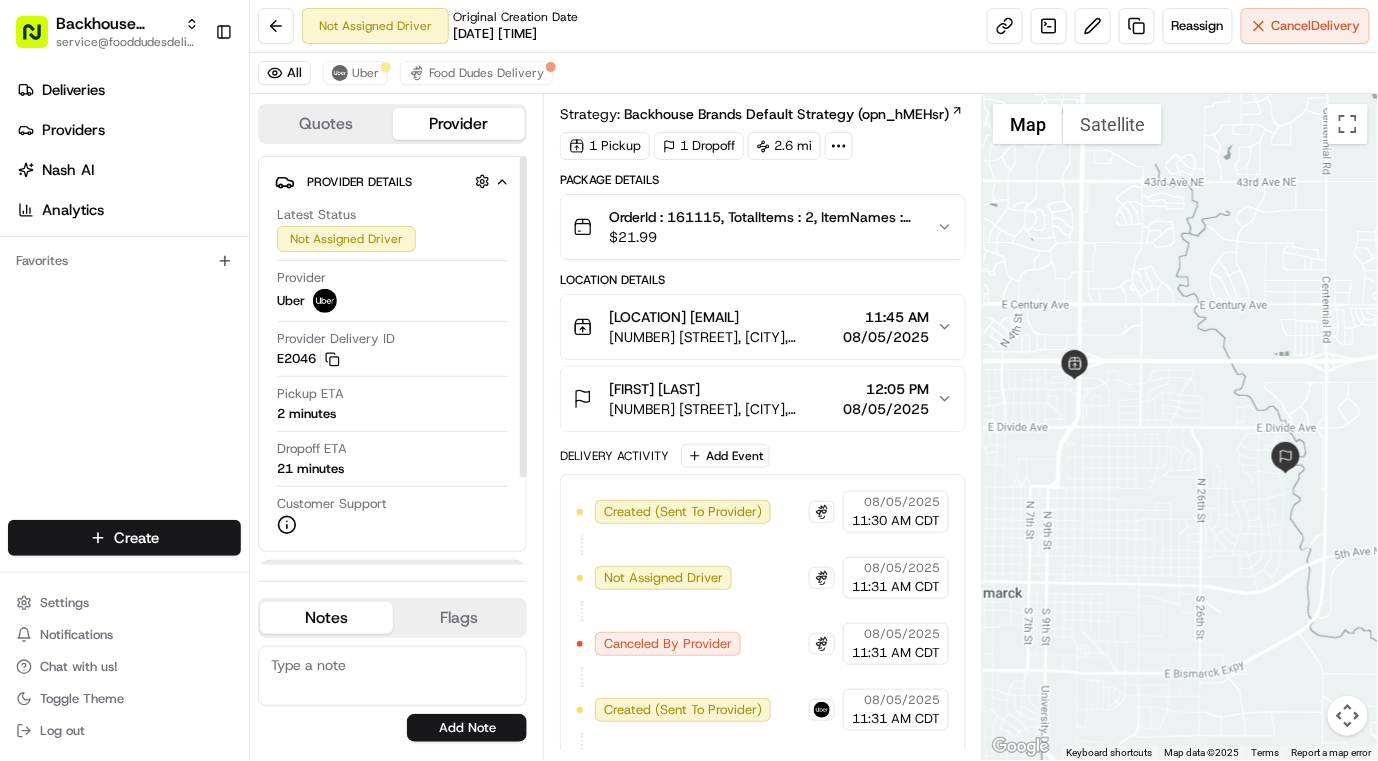 click on "Deliveries Providers Nash AI Analytics Favorites" at bounding box center (124, 300) 